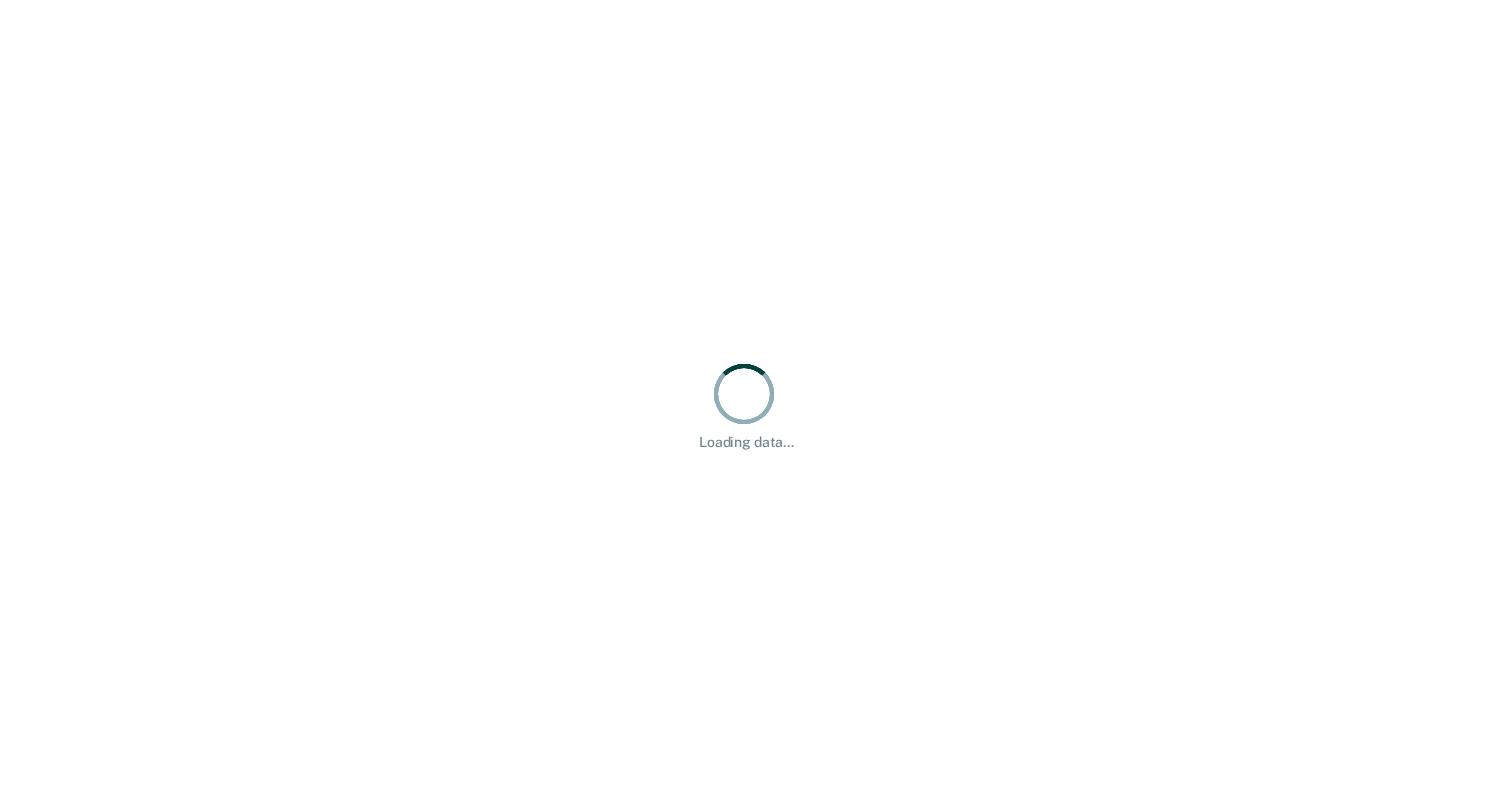 scroll, scrollTop: 0, scrollLeft: 0, axis: both 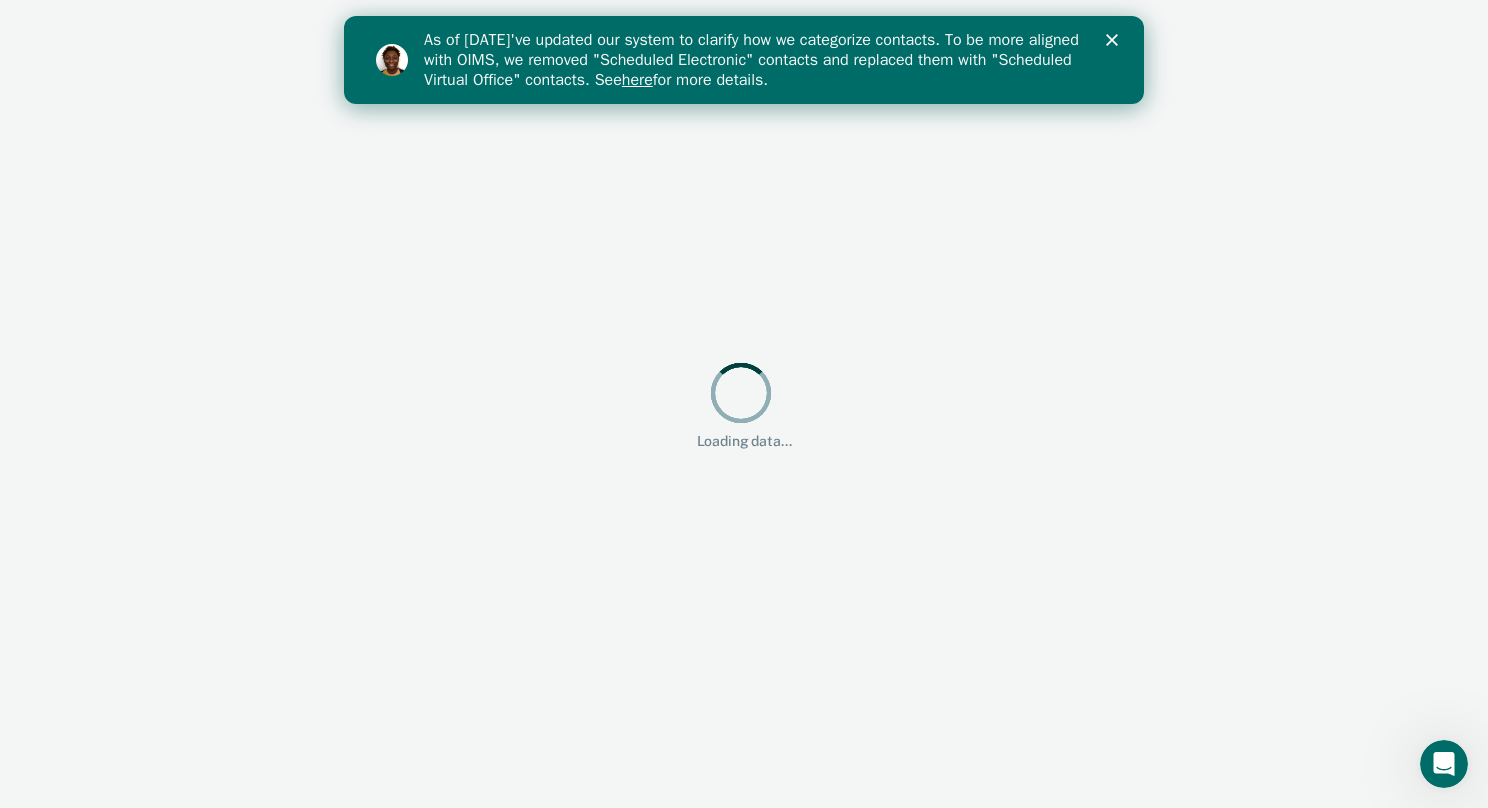 click on "here" at bounding box center (637, 80) 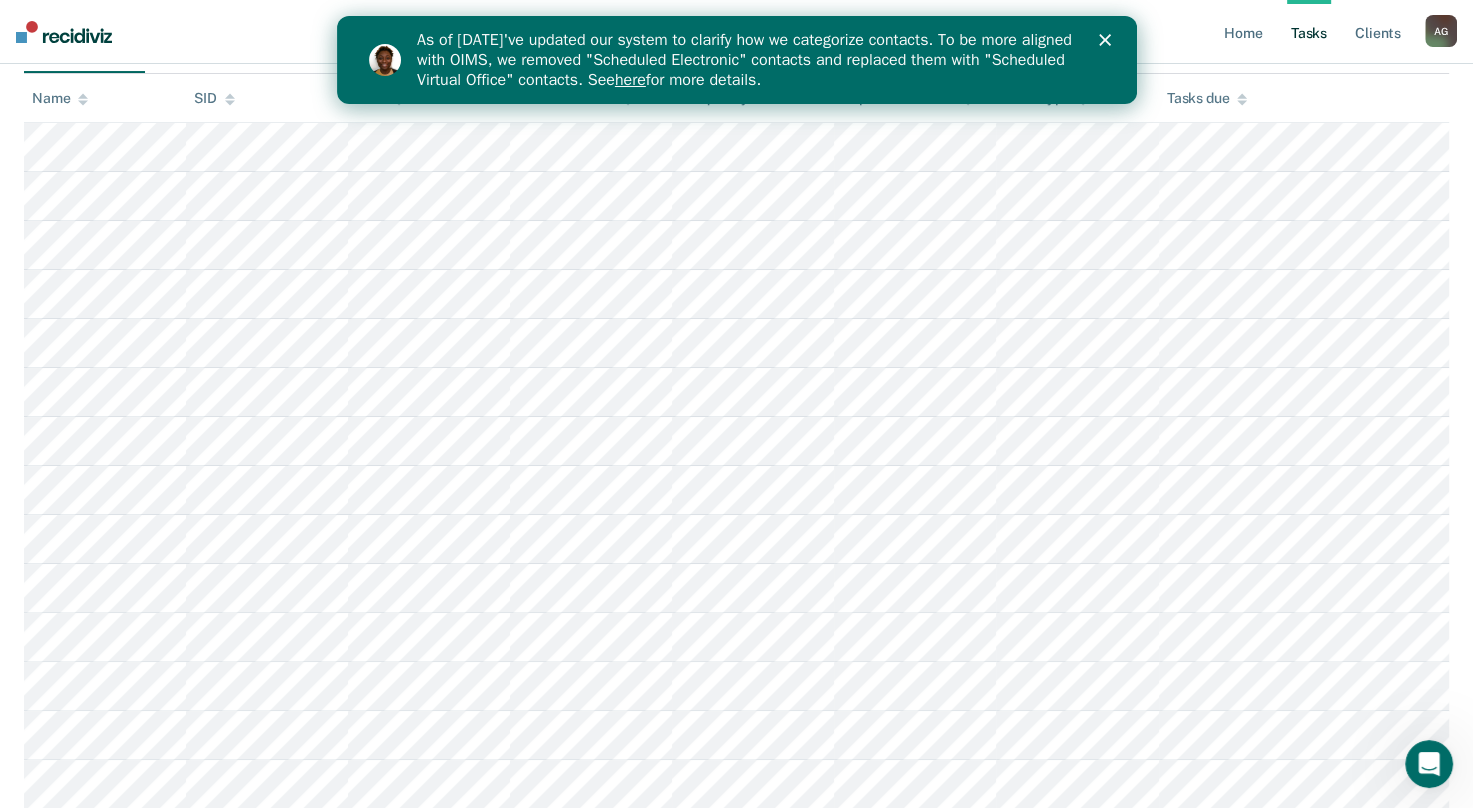 scroll, scrollTop: 328, scrollLeft: 0, axis: vertical 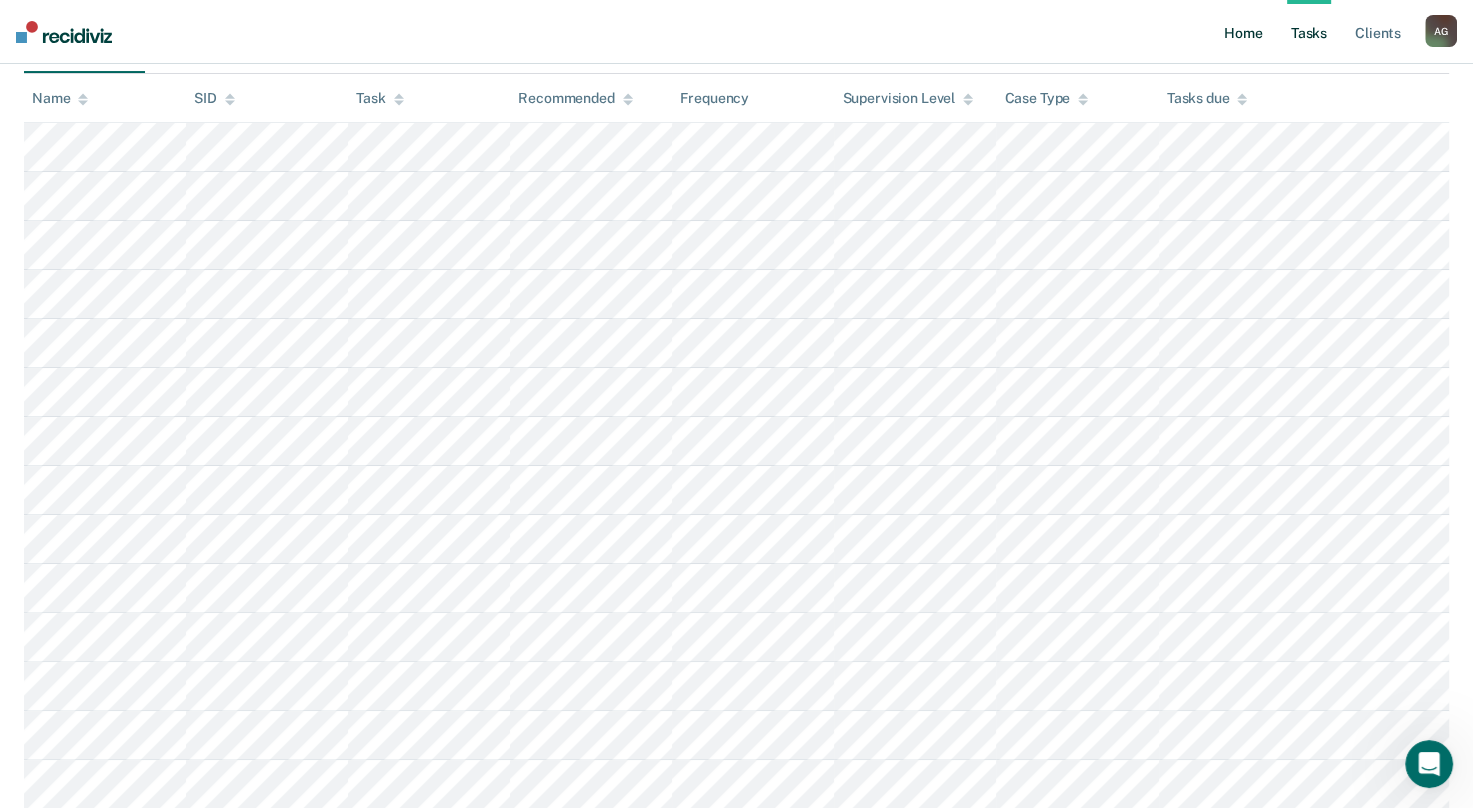 click on "Home" at bounding box center (1243, 32) 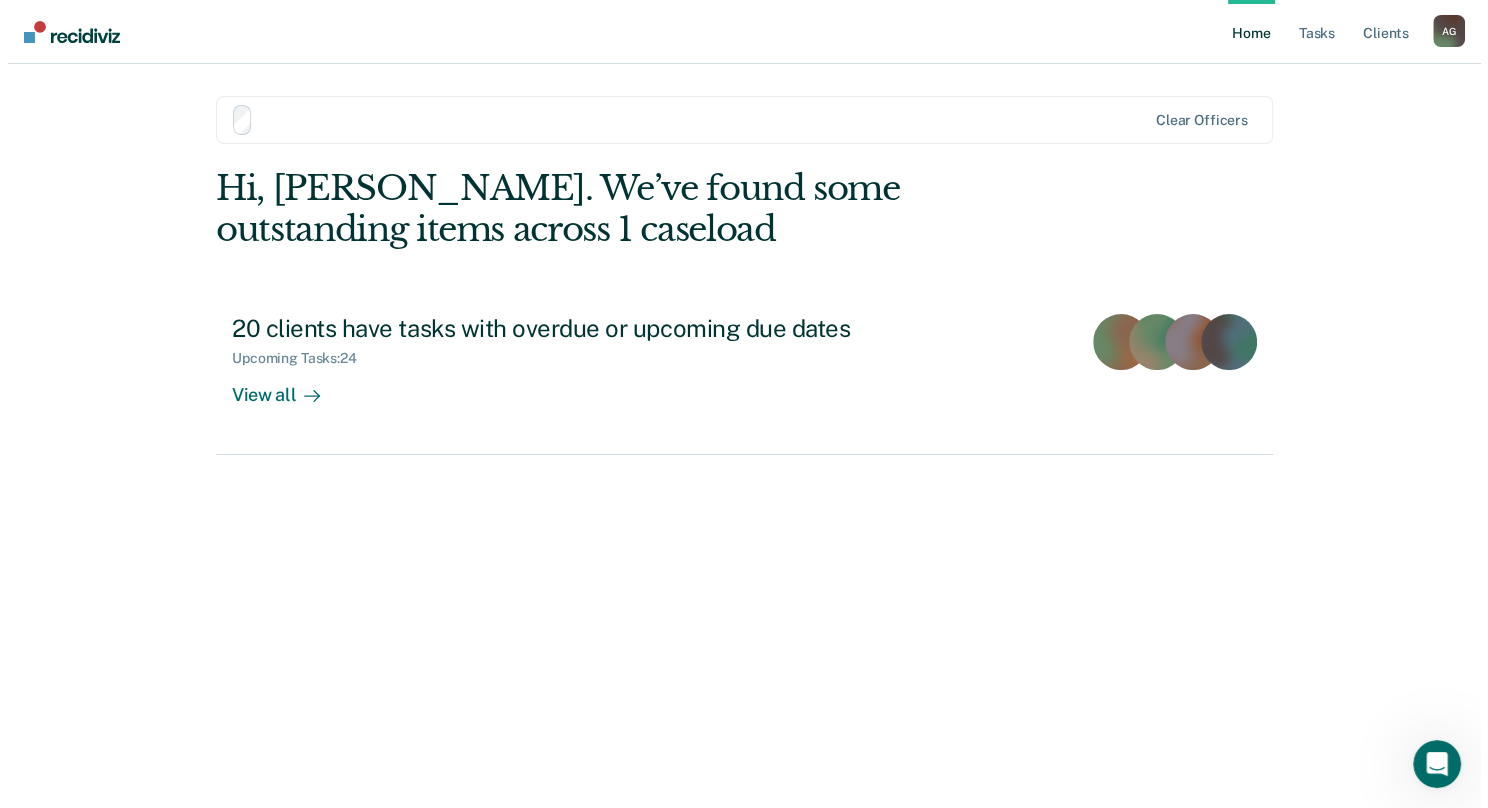 scroll, scrollTop: 0, scrollLeft: 0, axis: both 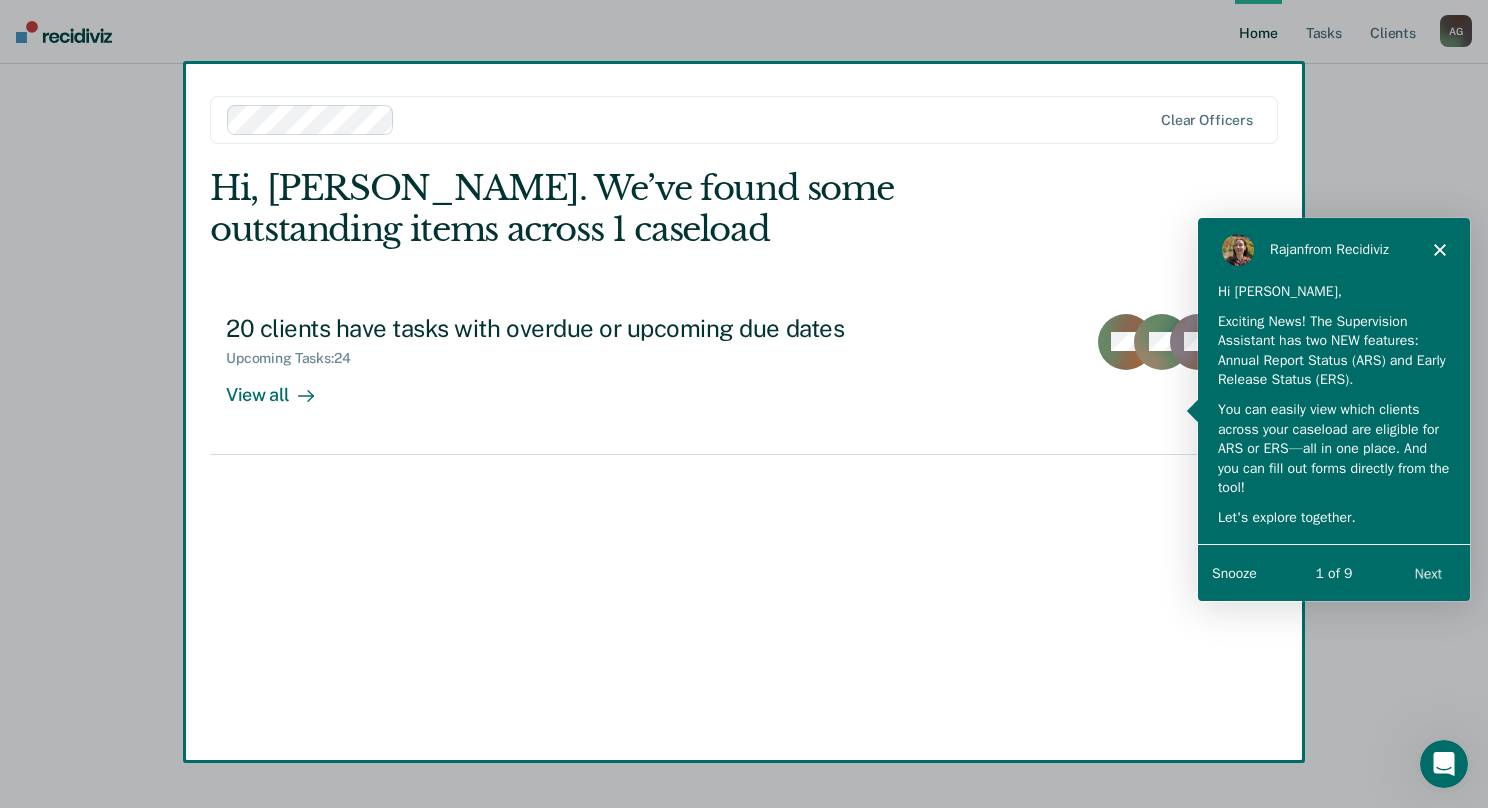 click at bounding box center (744, 404) 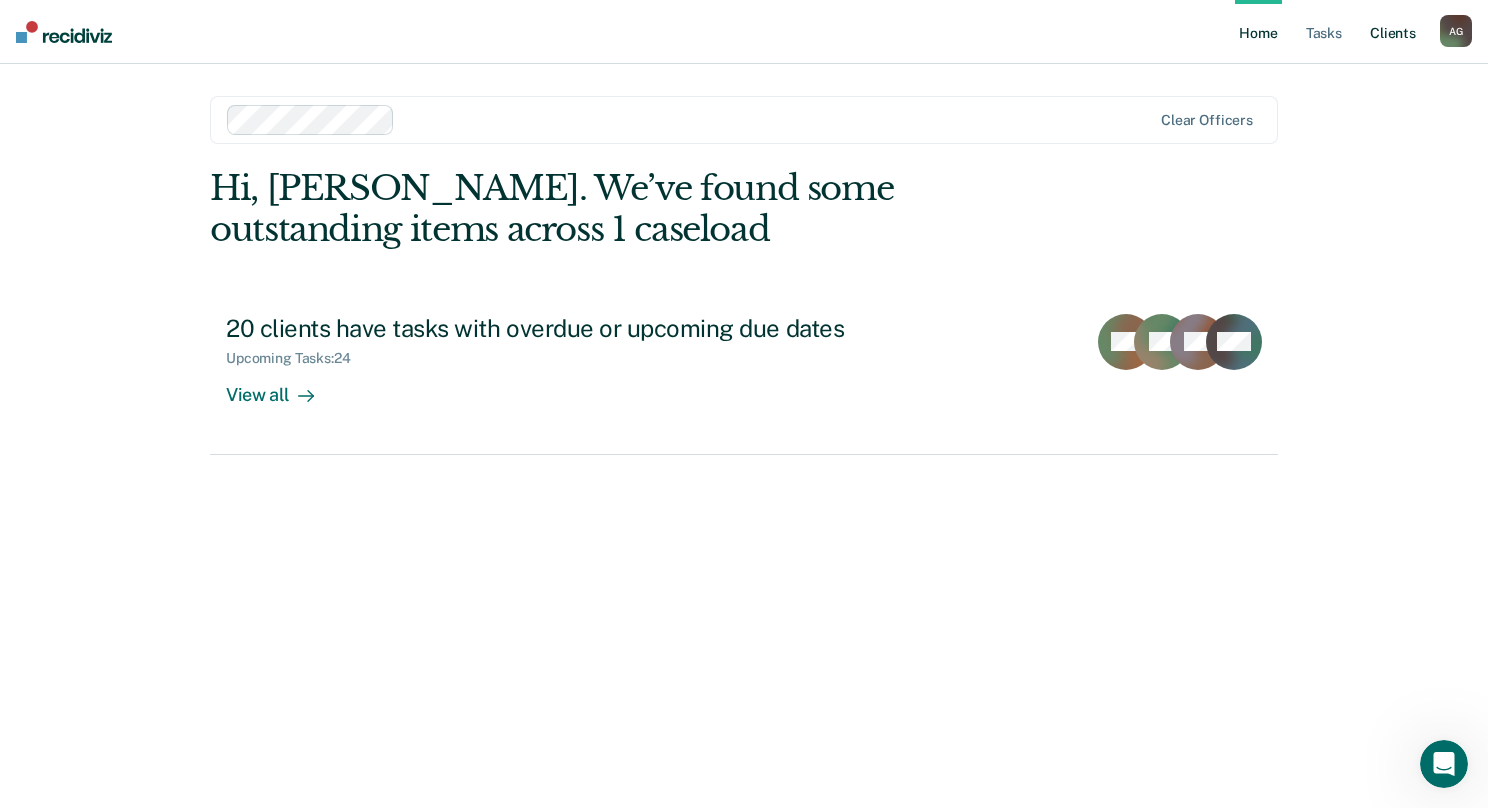 click on "Client s" at bounding box center (1393, 32) 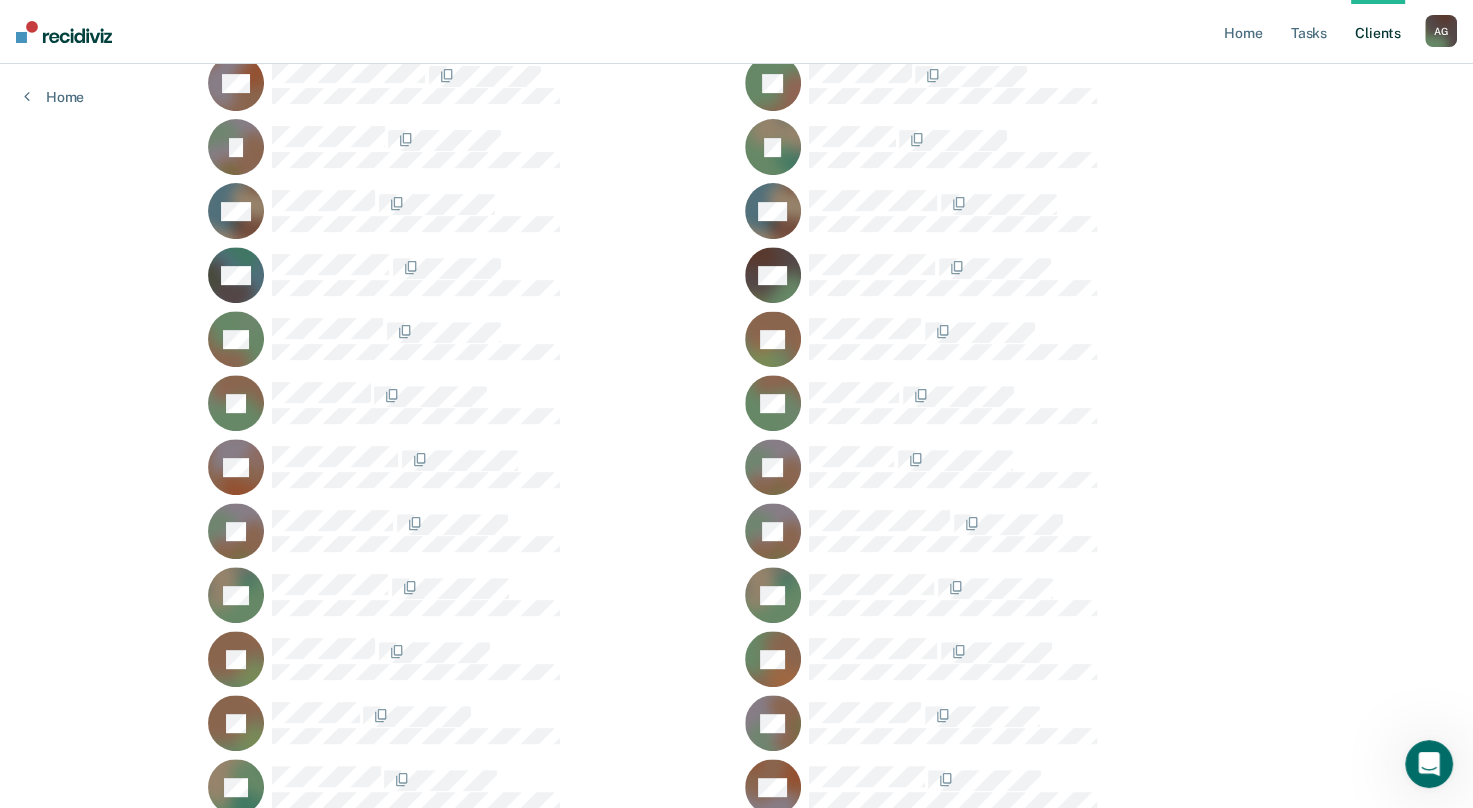scroll, scrollTop: 680, scrollLeft: 0, axis: vertical 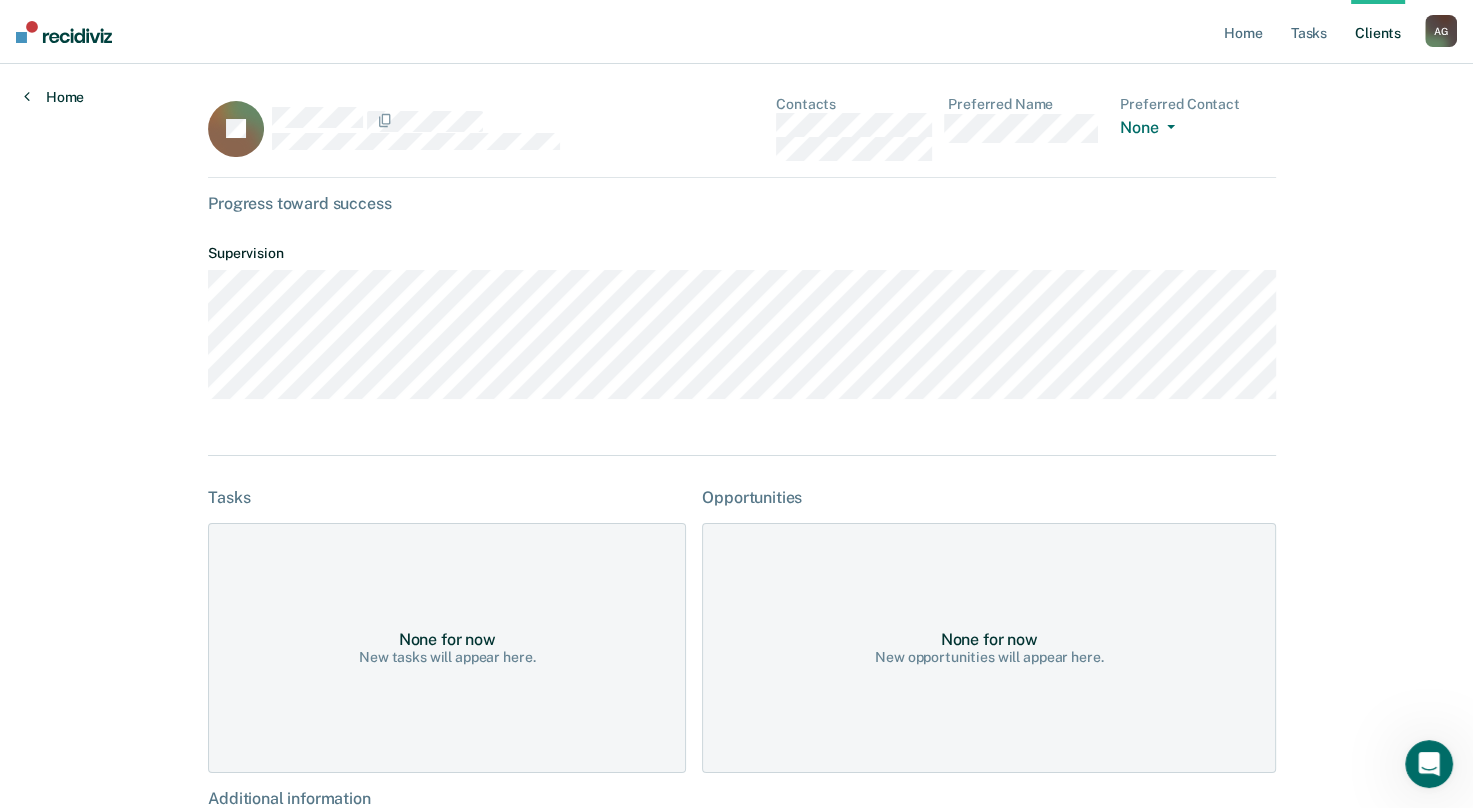 click on "Home" at bounding box center (54, 97) 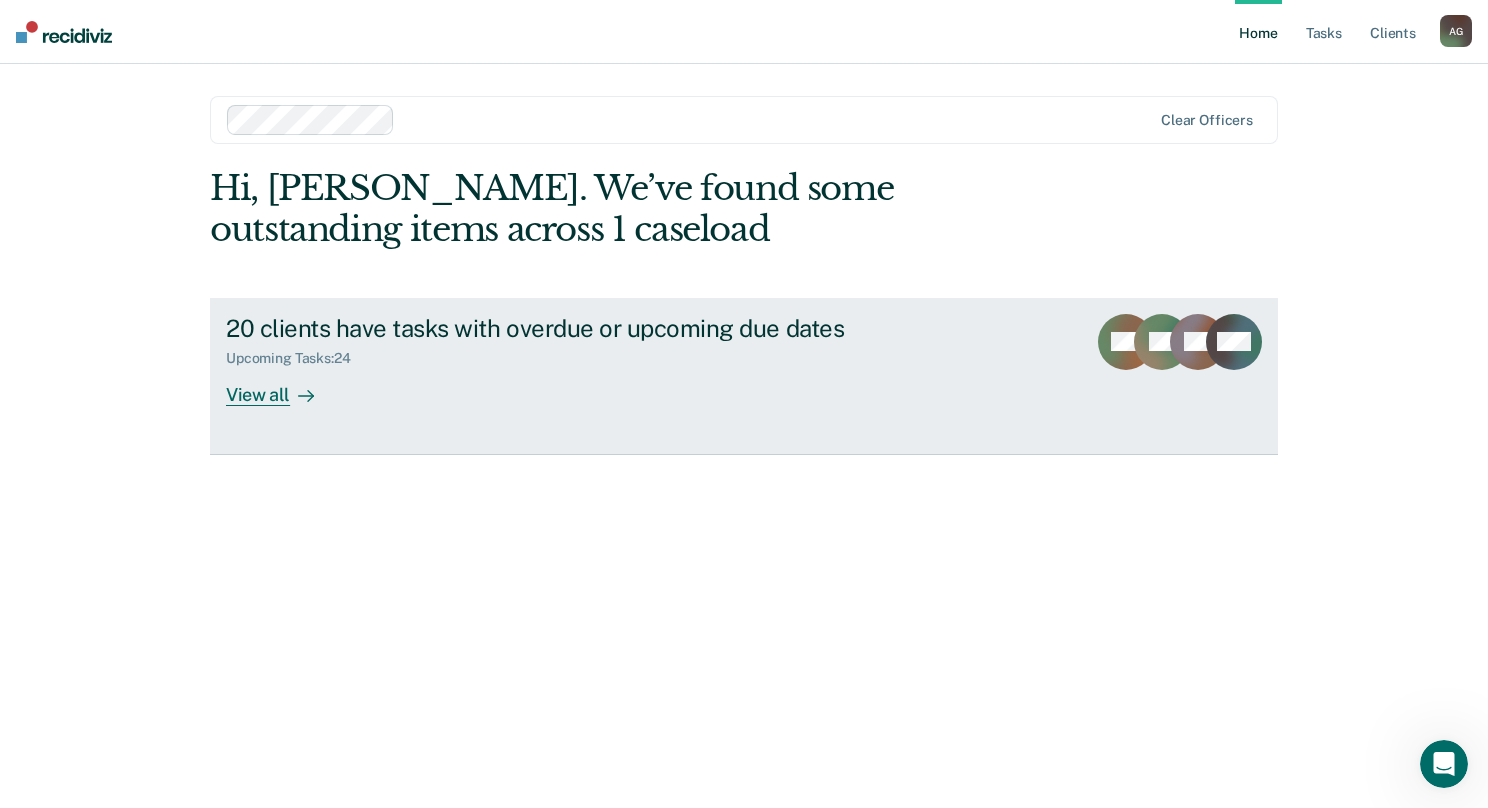 click on "View all" at bounding box center (282, 386) 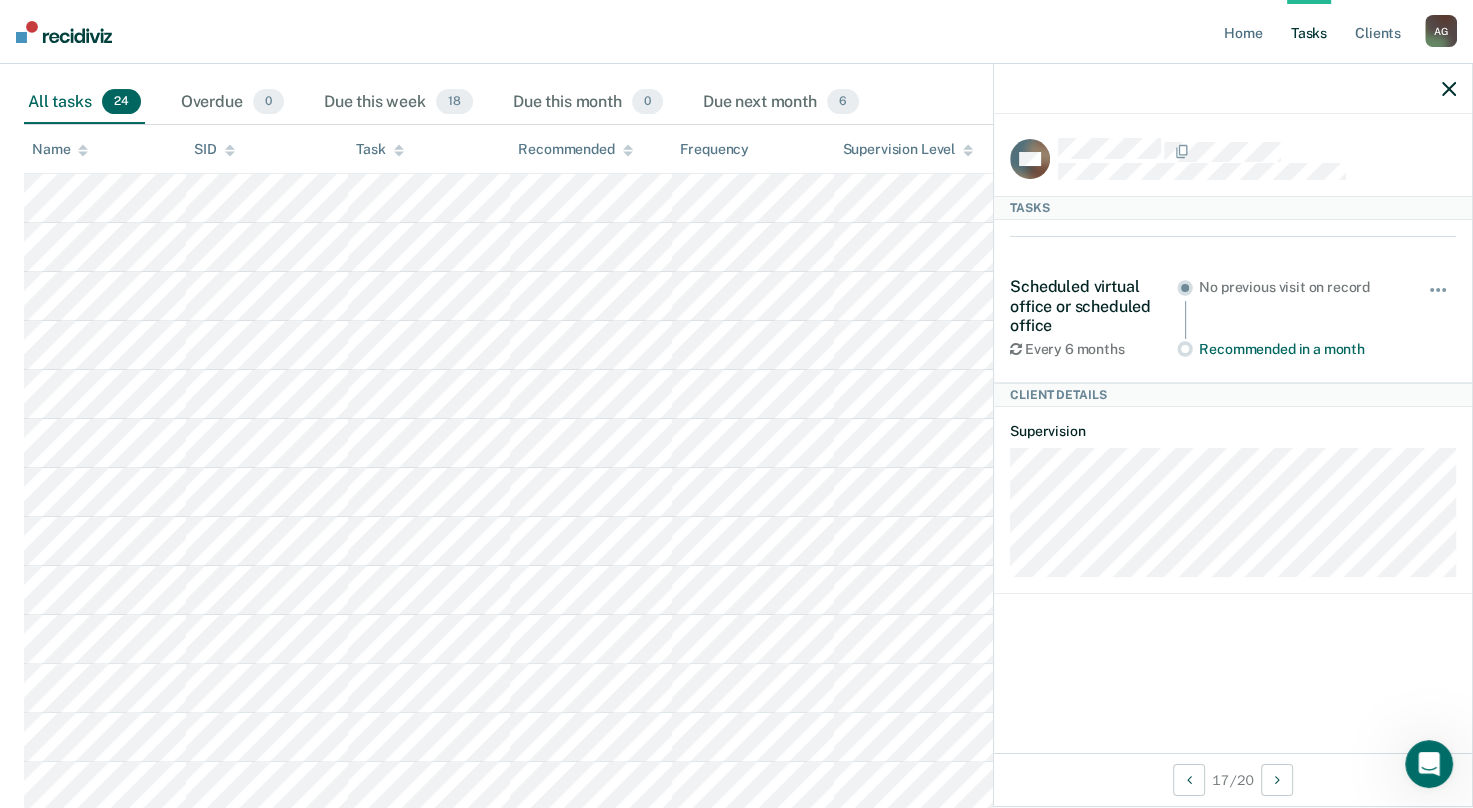 scroll, scrollTop: 269, scrollLeft: 0, axis: vertical 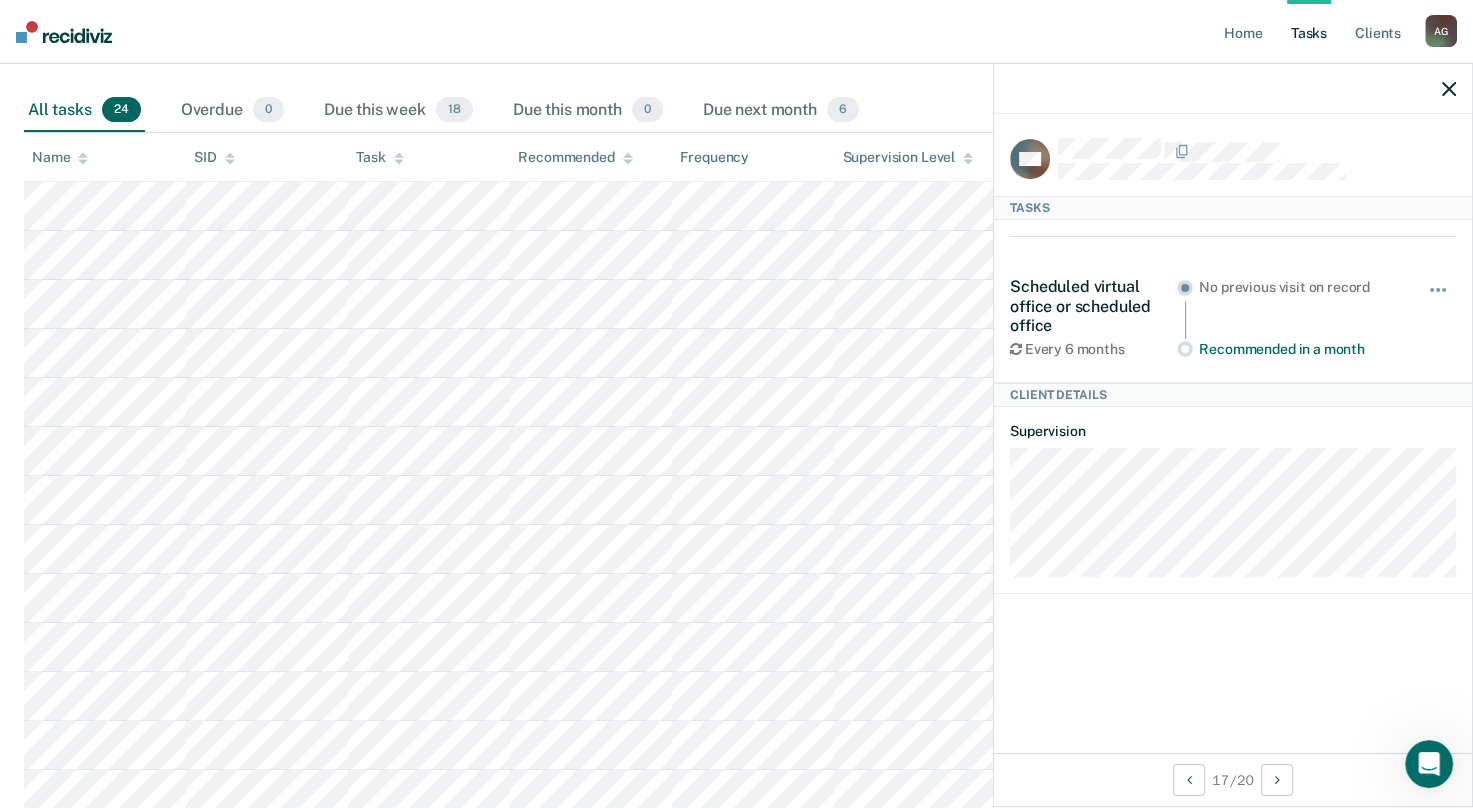 click 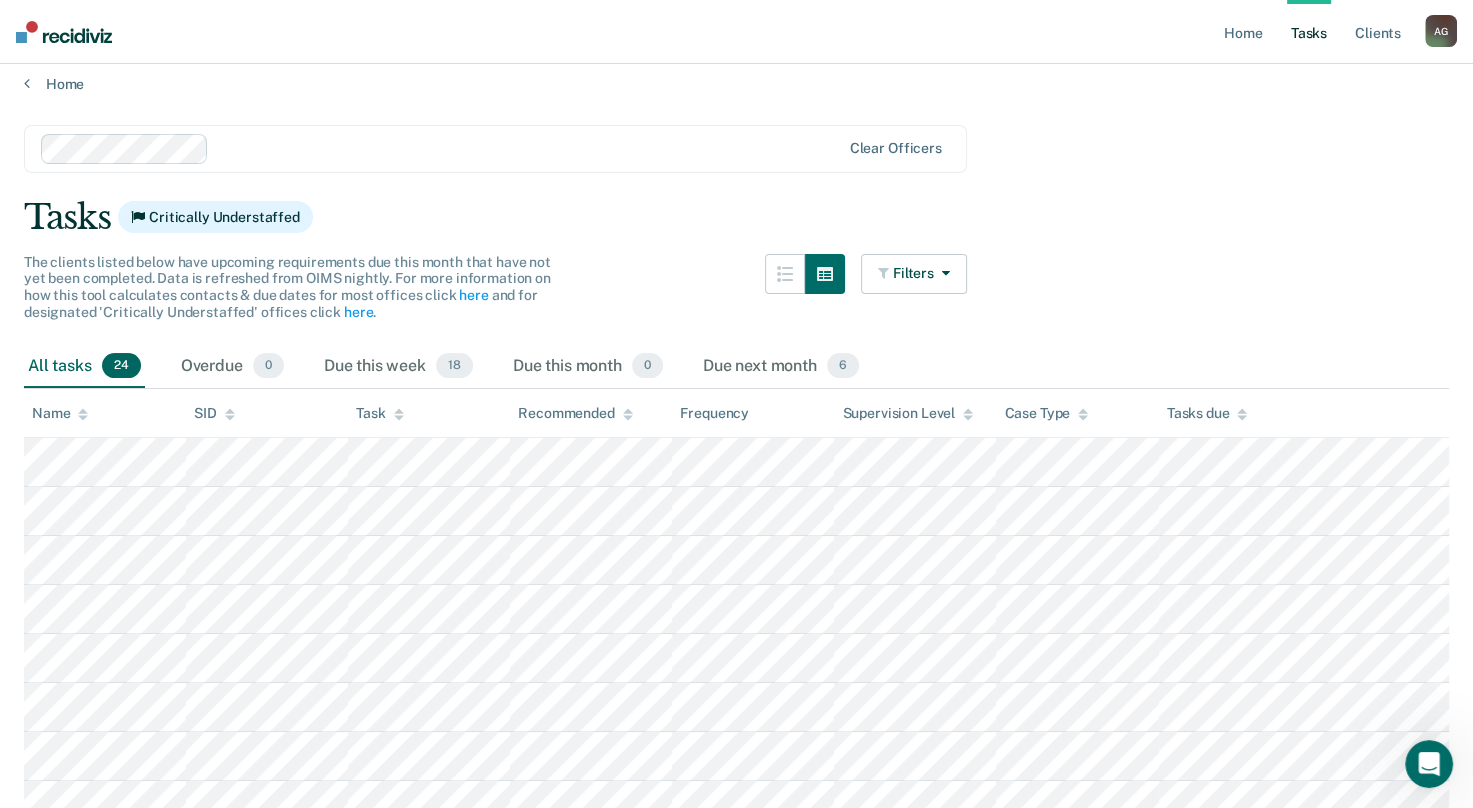 scroll, scrollTop: 0, scrollLeft: 0, axis: both 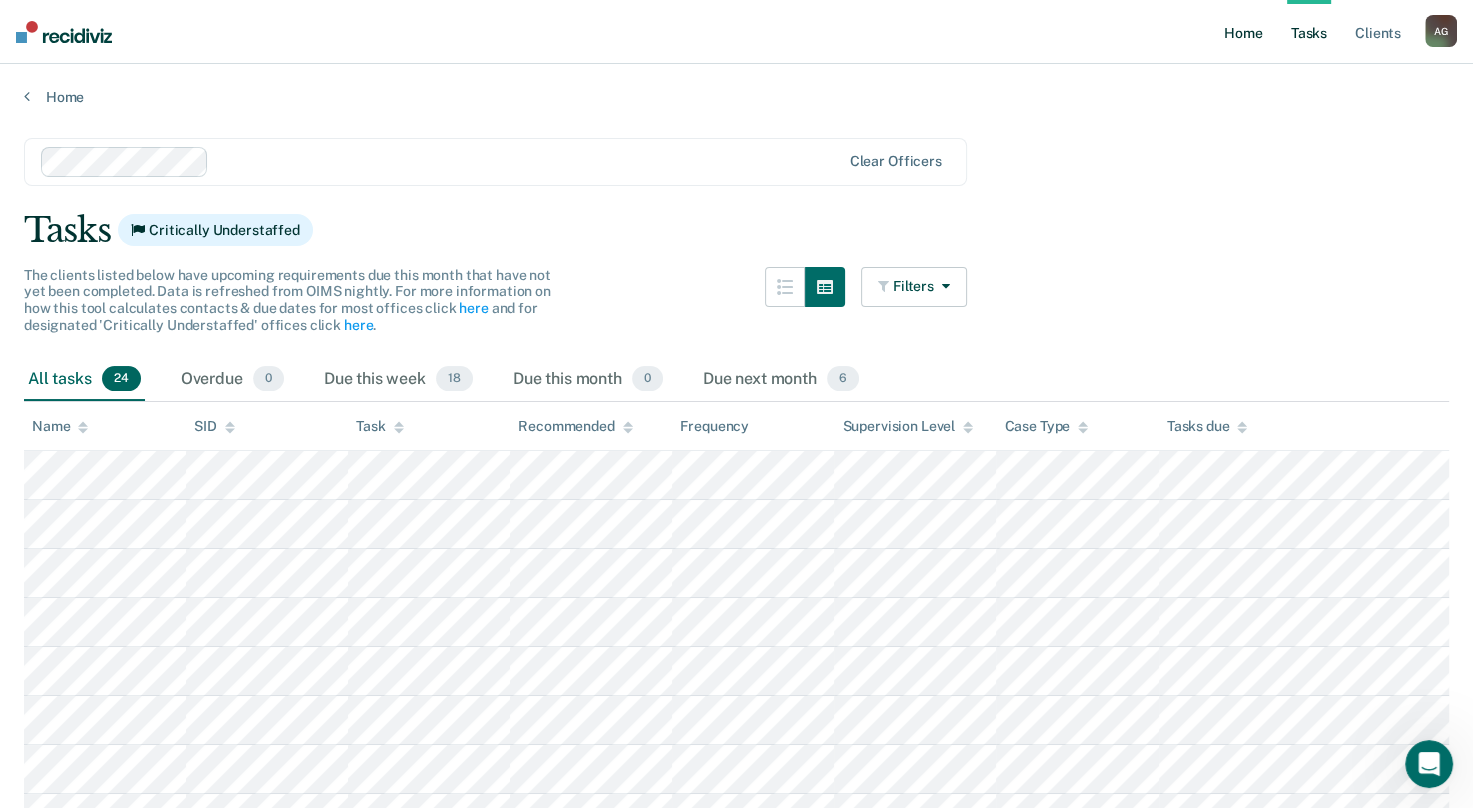 click on "Home" at bounding box center [1243, 32] 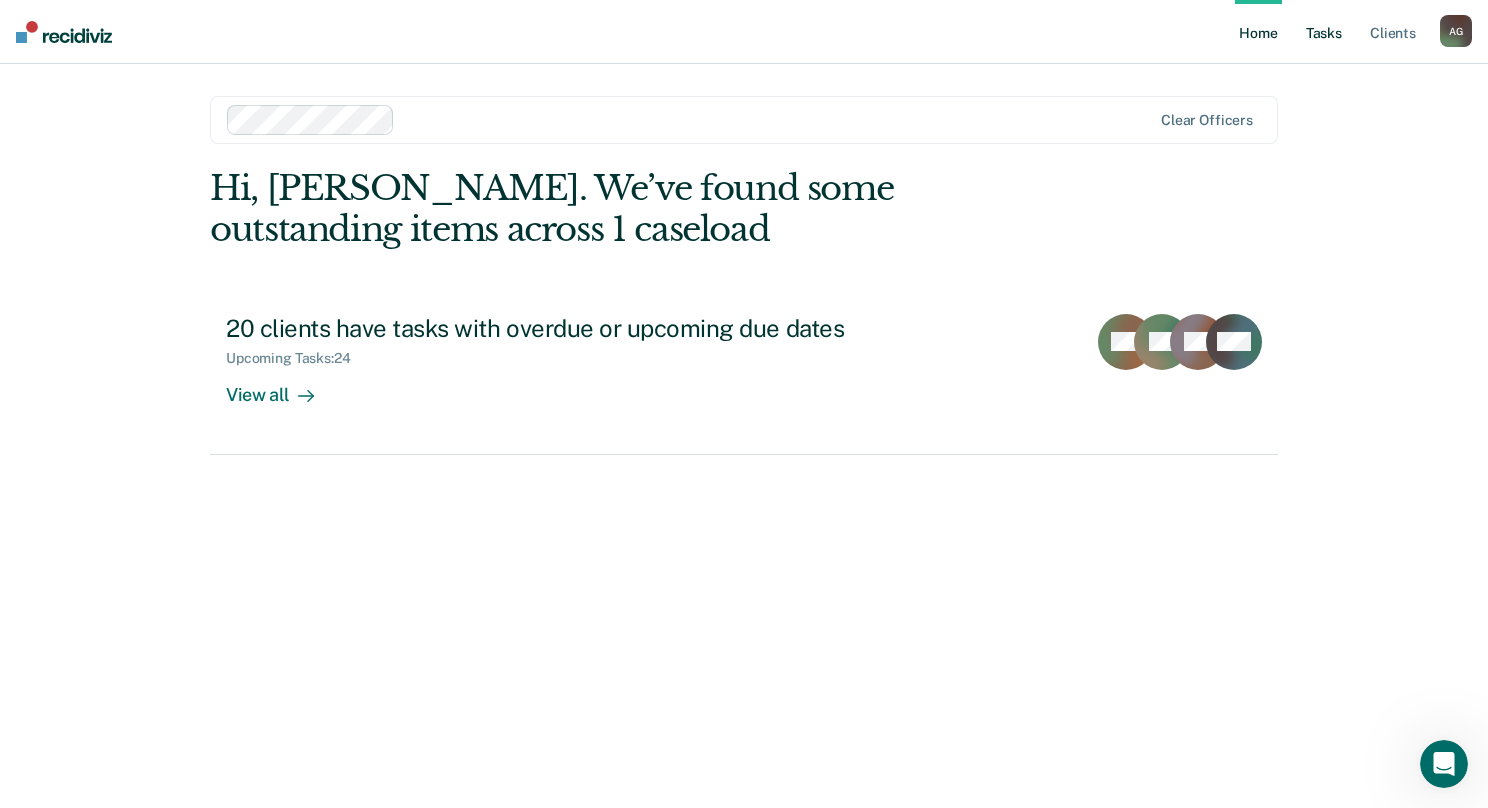click on "Tasks" at bounding box center [1324, 32] 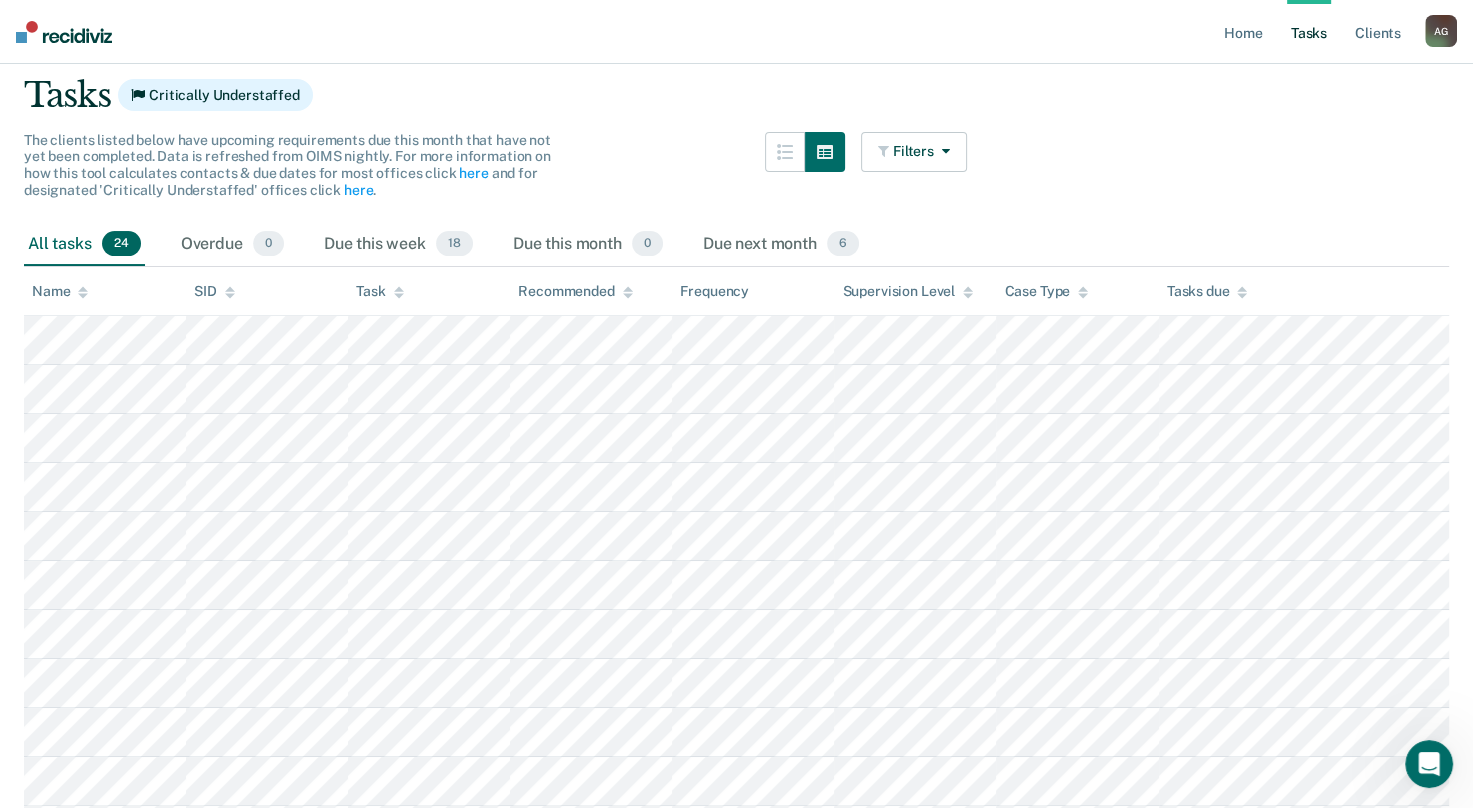 scroll, scrollTop: 0, scrollLeft: 0, axis: both 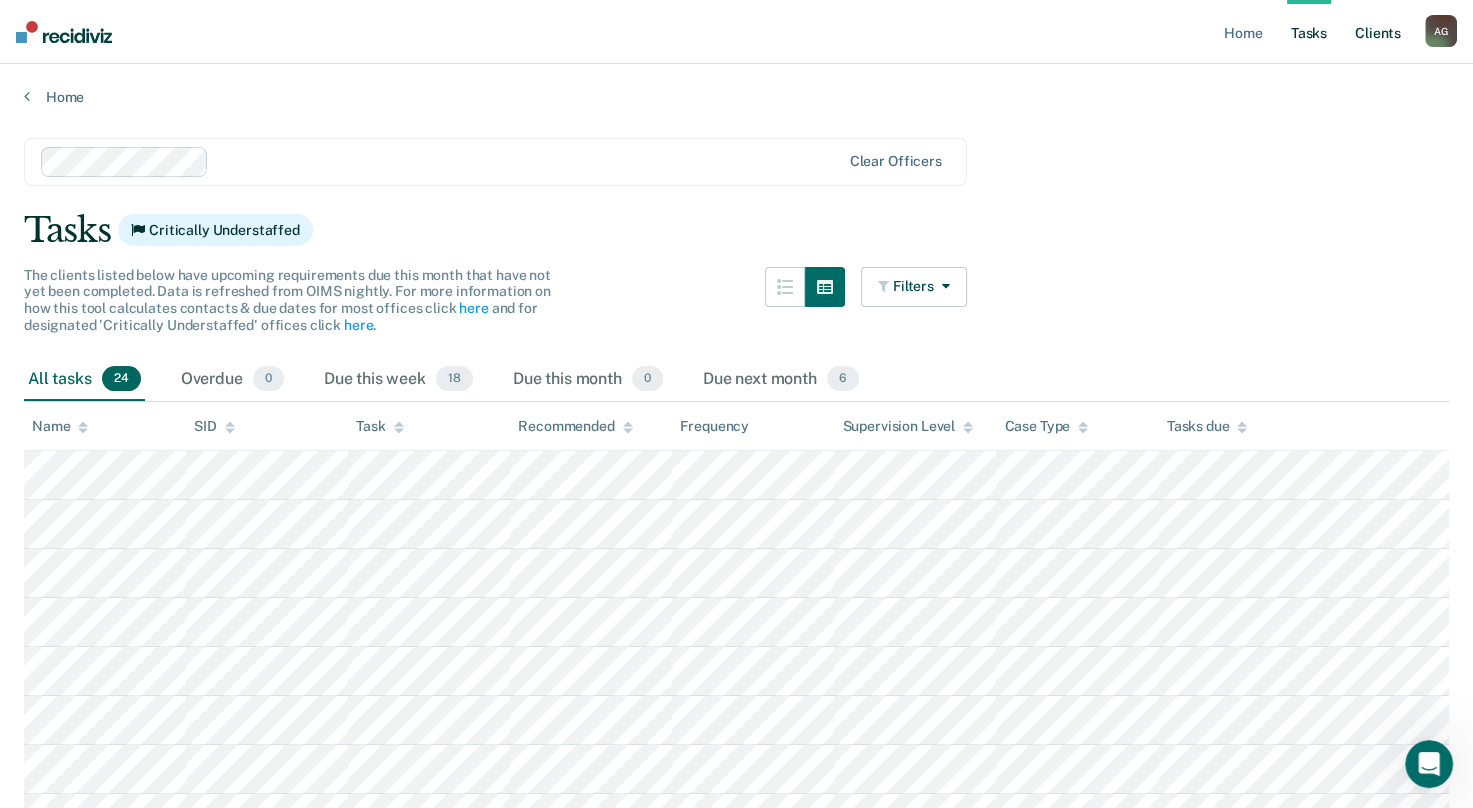 click on "Client s" at bounding box center (1378, 32) 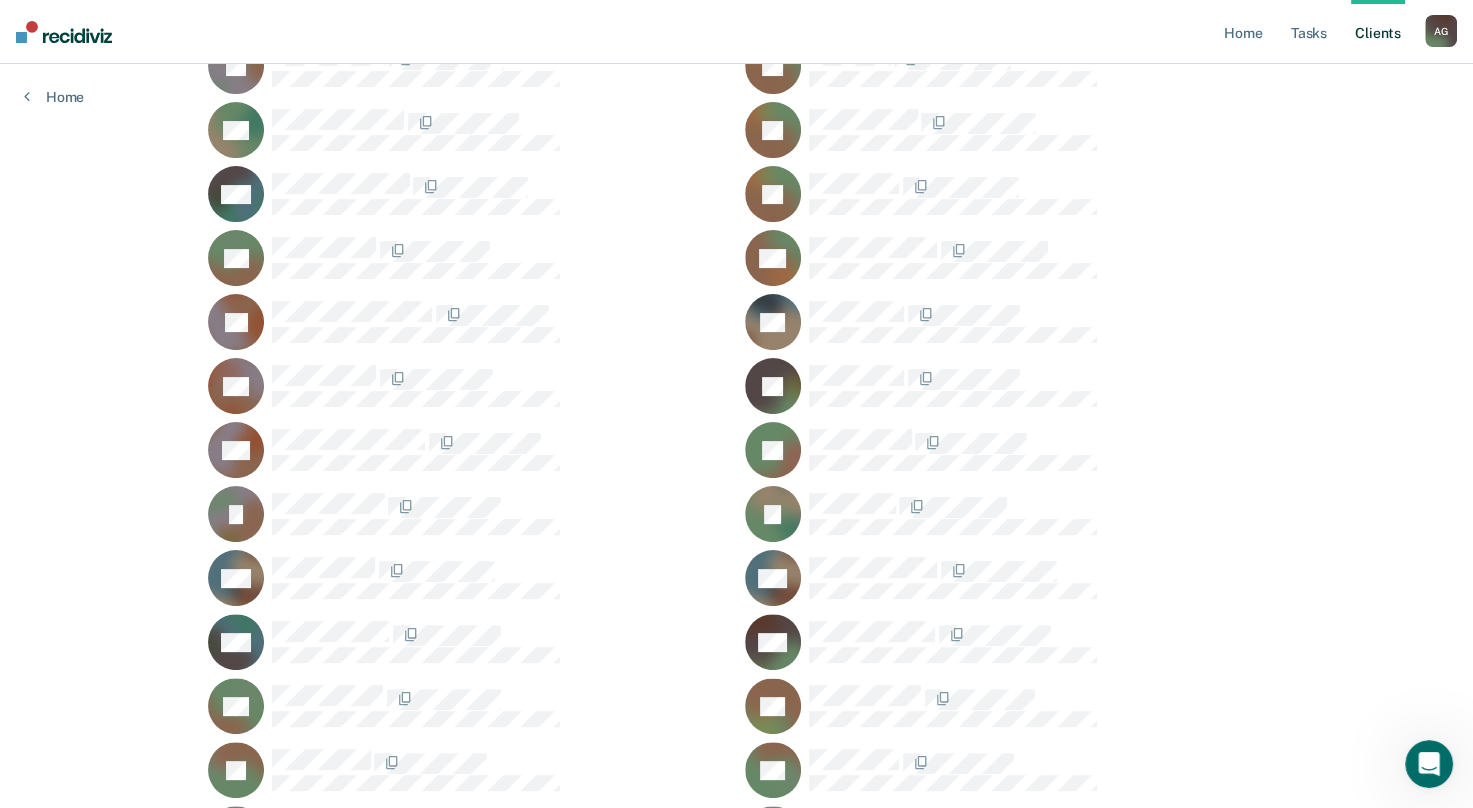 scroll, scrollTop: 103, scrollLeft: 0, axis: vertical 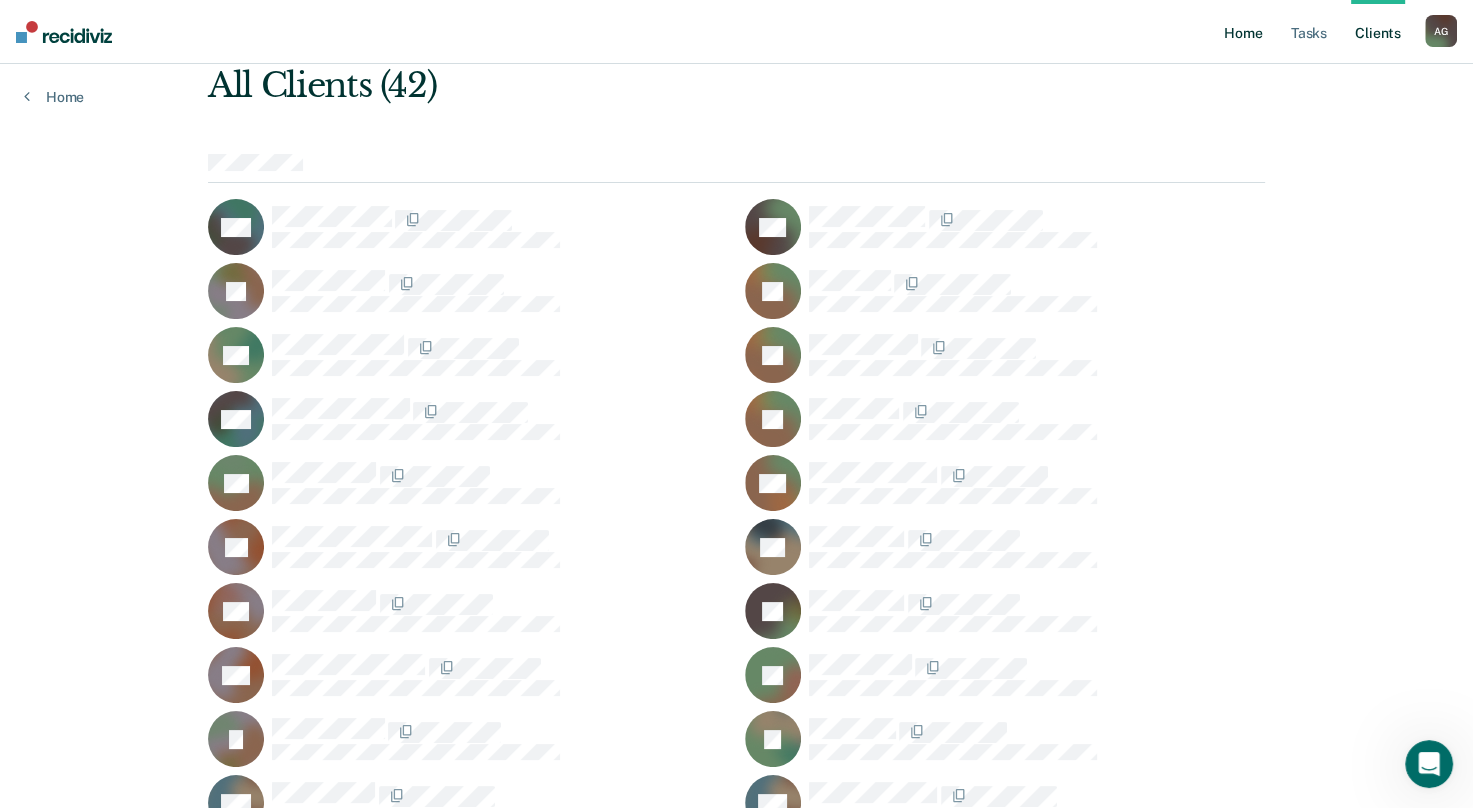 click on "Home" at bounding box center (1243, 32) 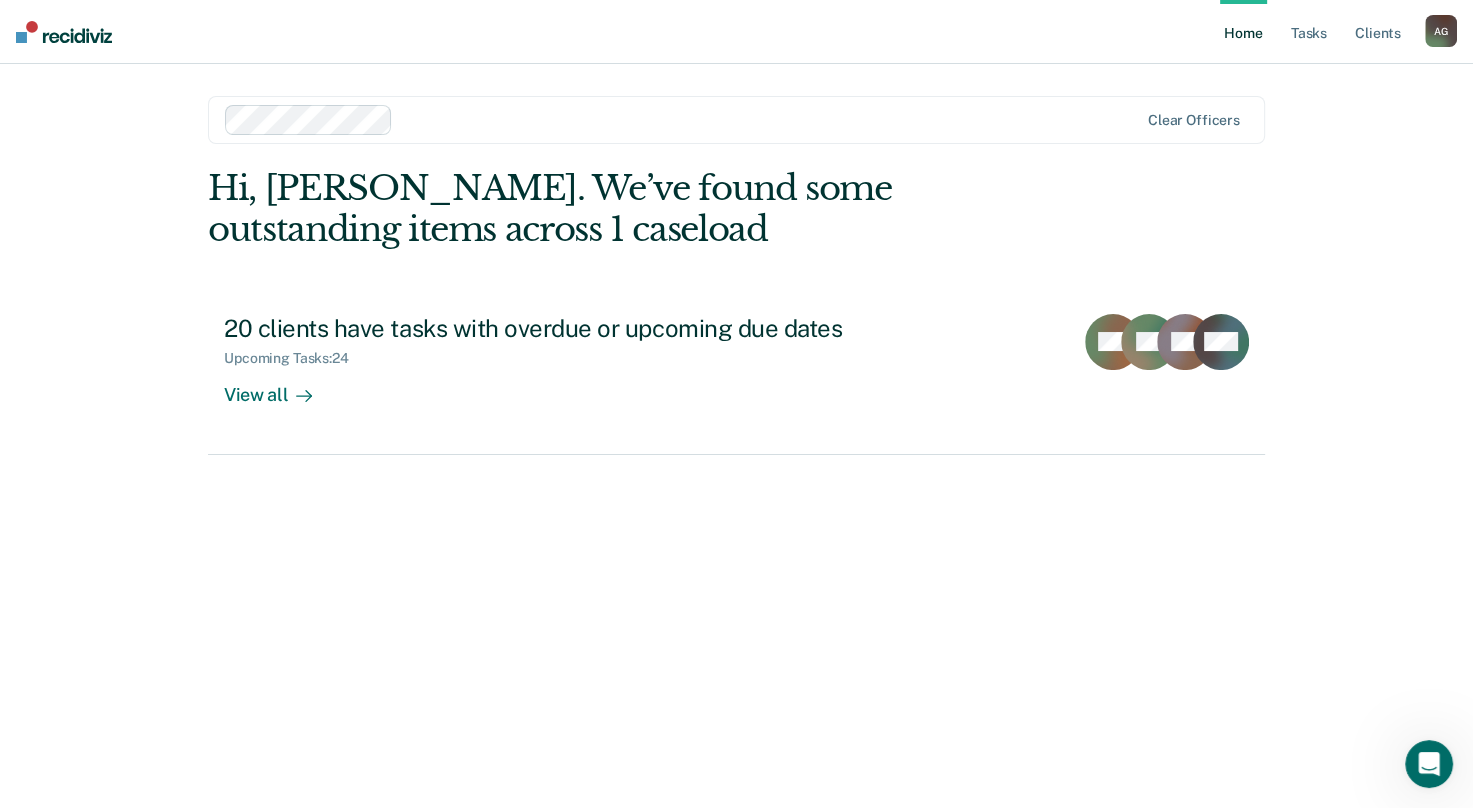 scroll, scrollTop: 0, scrollLeft: 0, axis: both 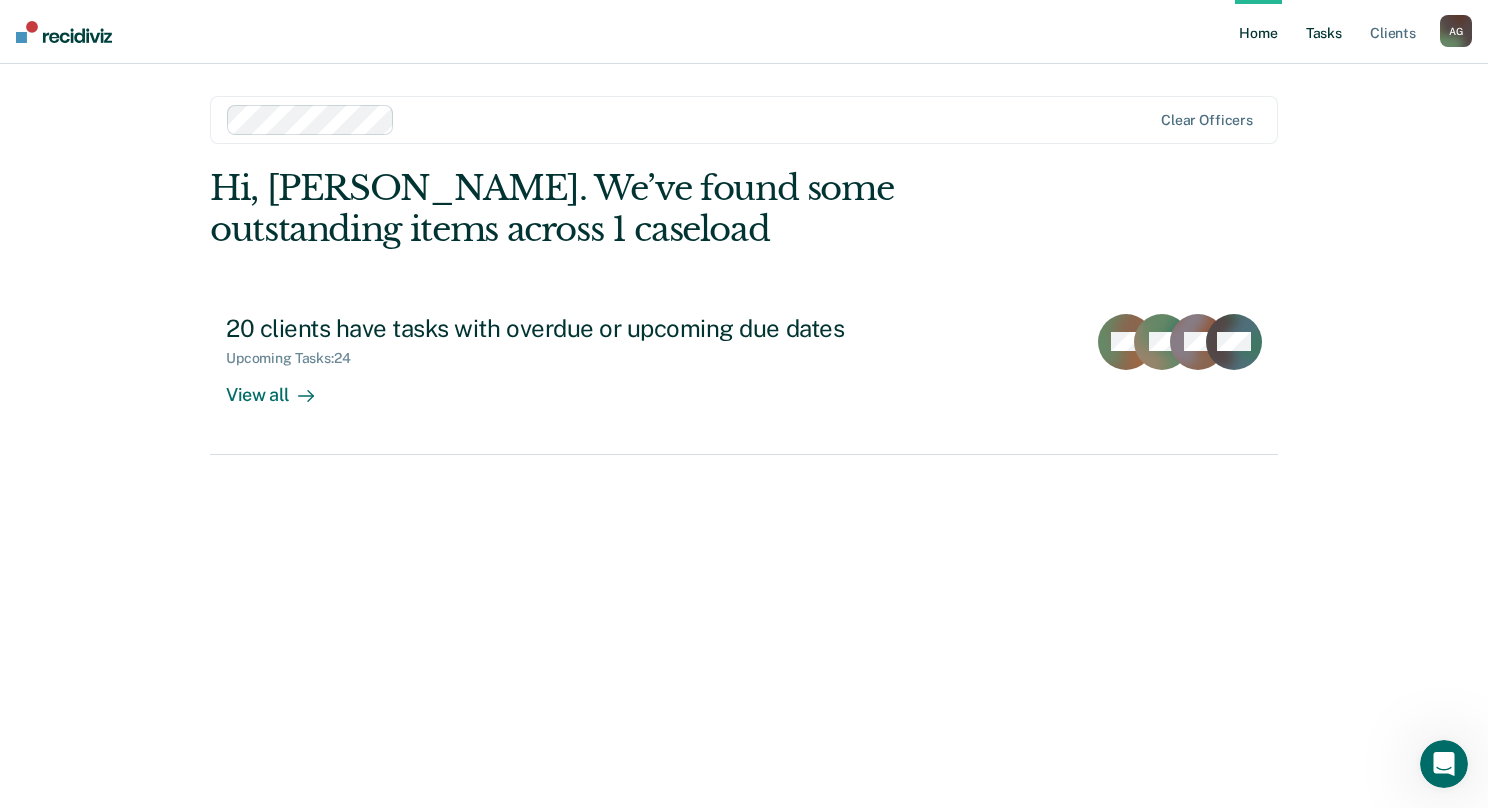 click on "Tasks" at bounding box center (1324, 32) 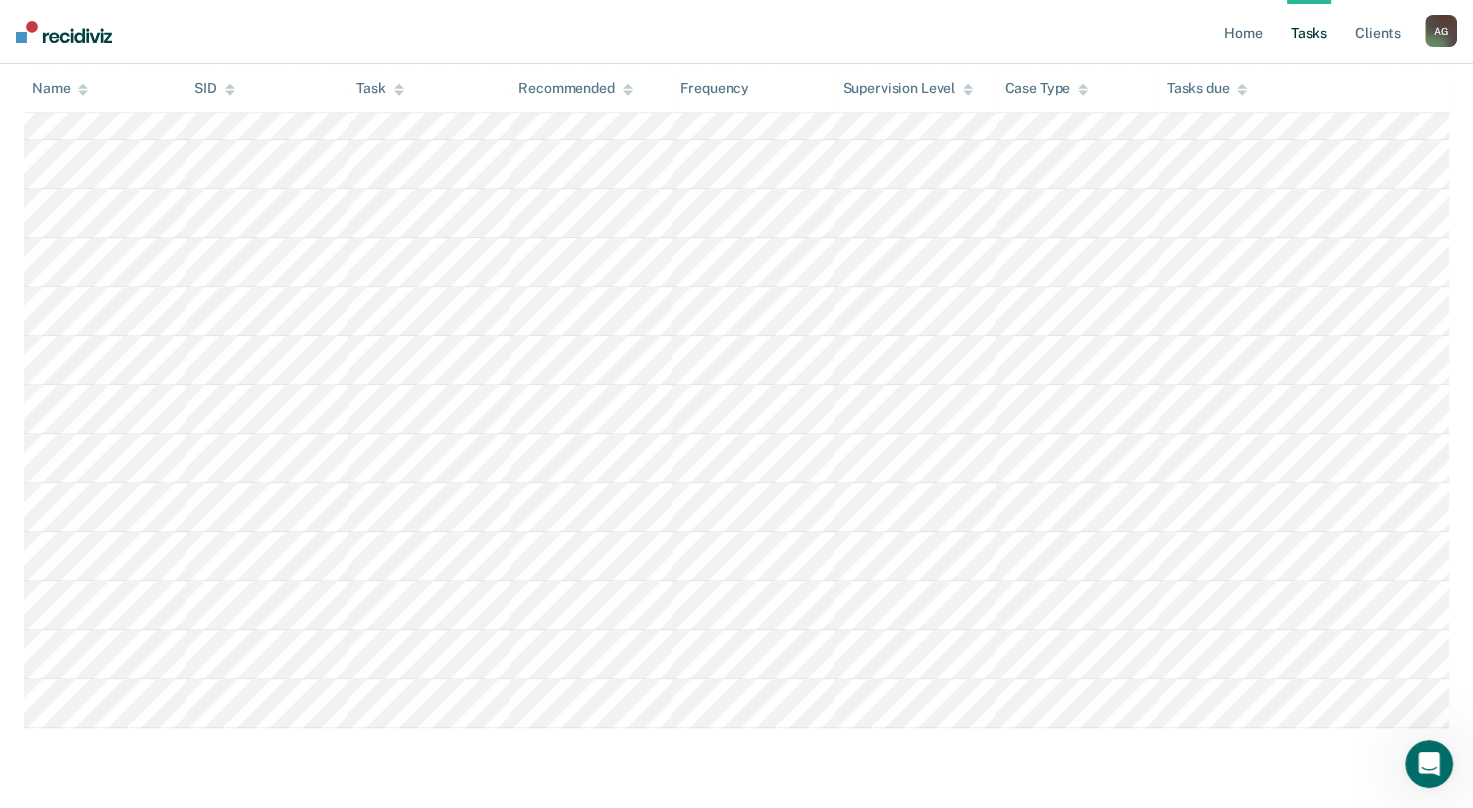 scroll, scrollTop: 978, scrollLeft: 0, axis: vertical 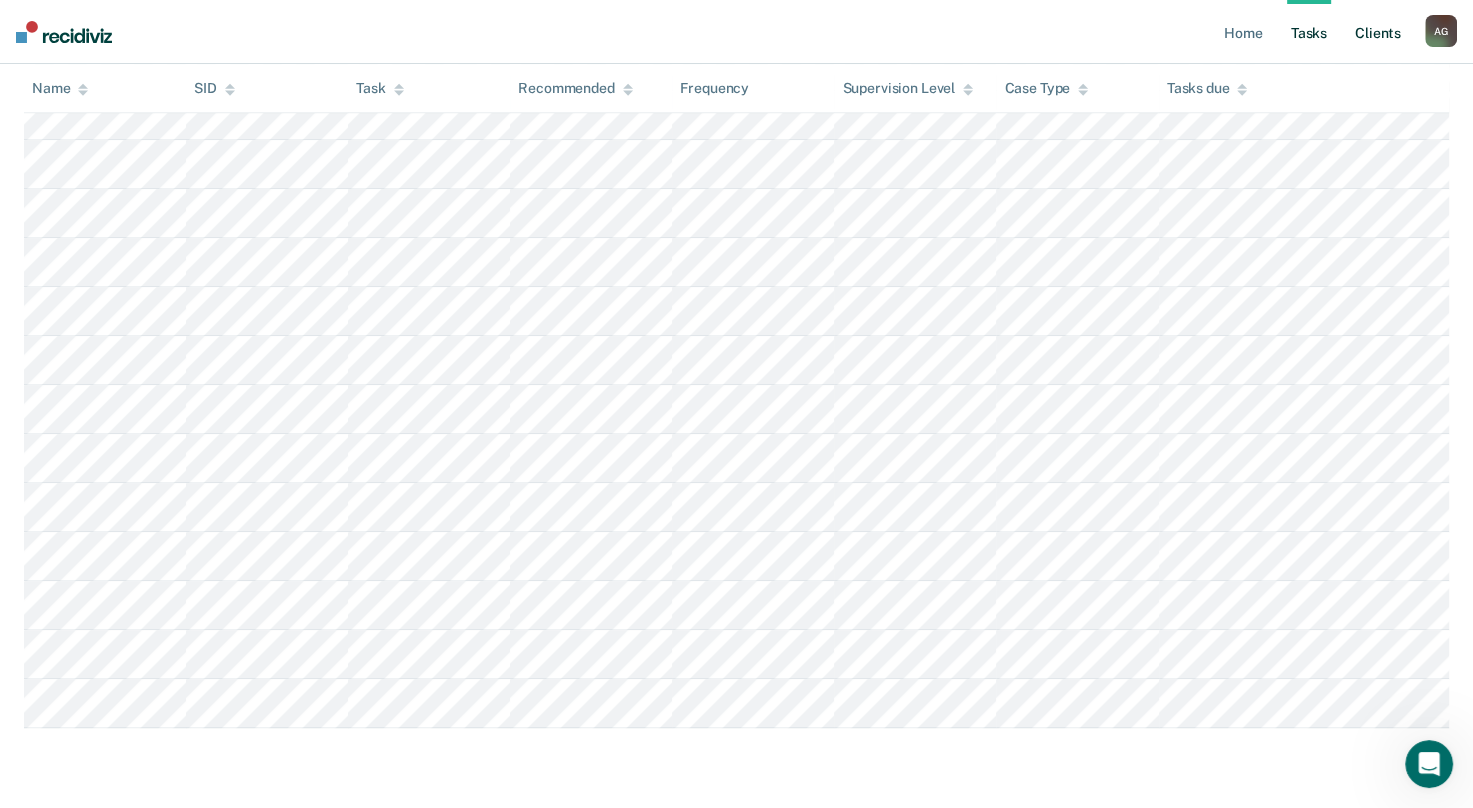 drag, startPoint x: 580, startPoint y: 353, endPoint x: 1384, endPoint y: 45, distance: 860.9762 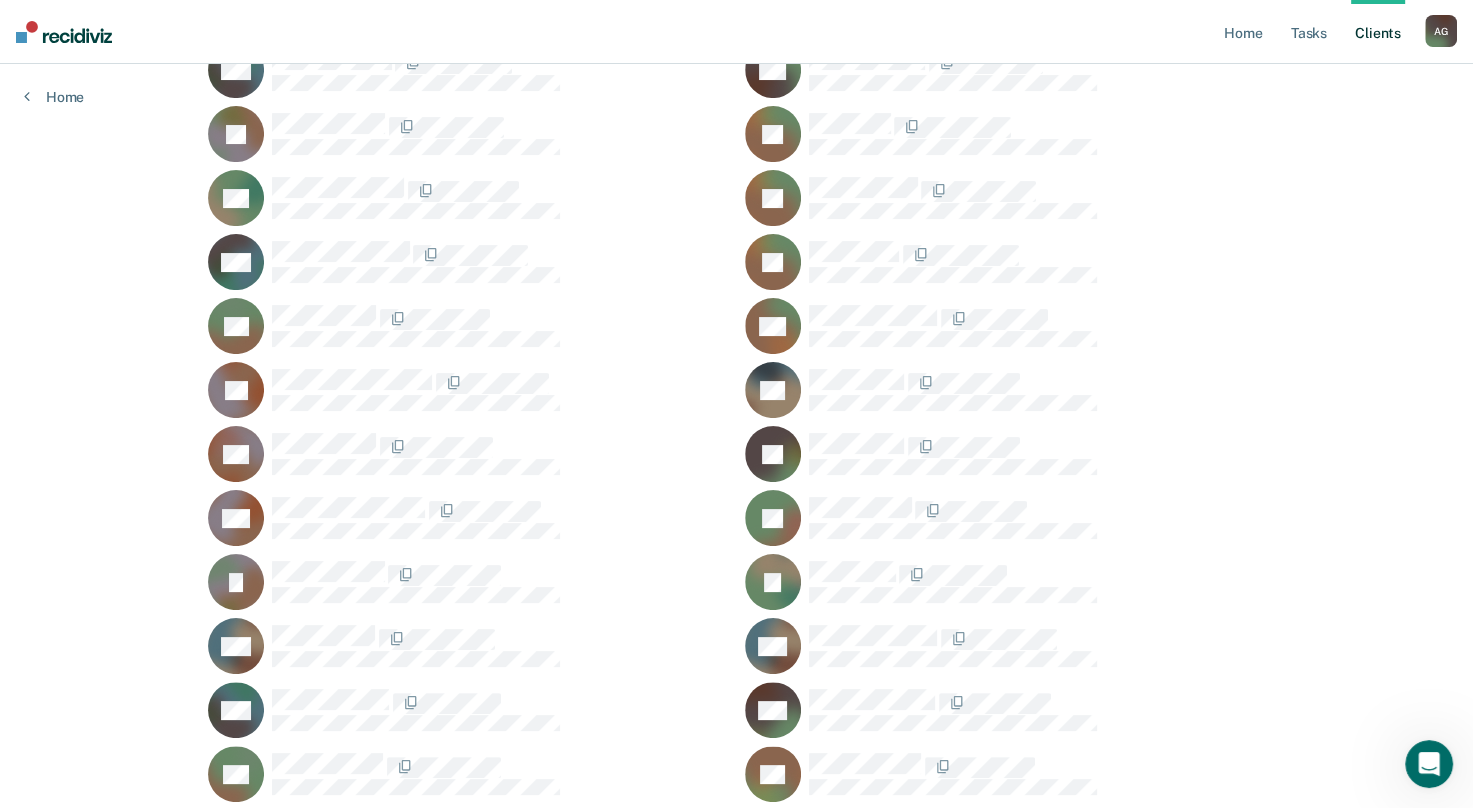 scroll, scrollTop: 262, scrollLeft: 0, axis: vertical 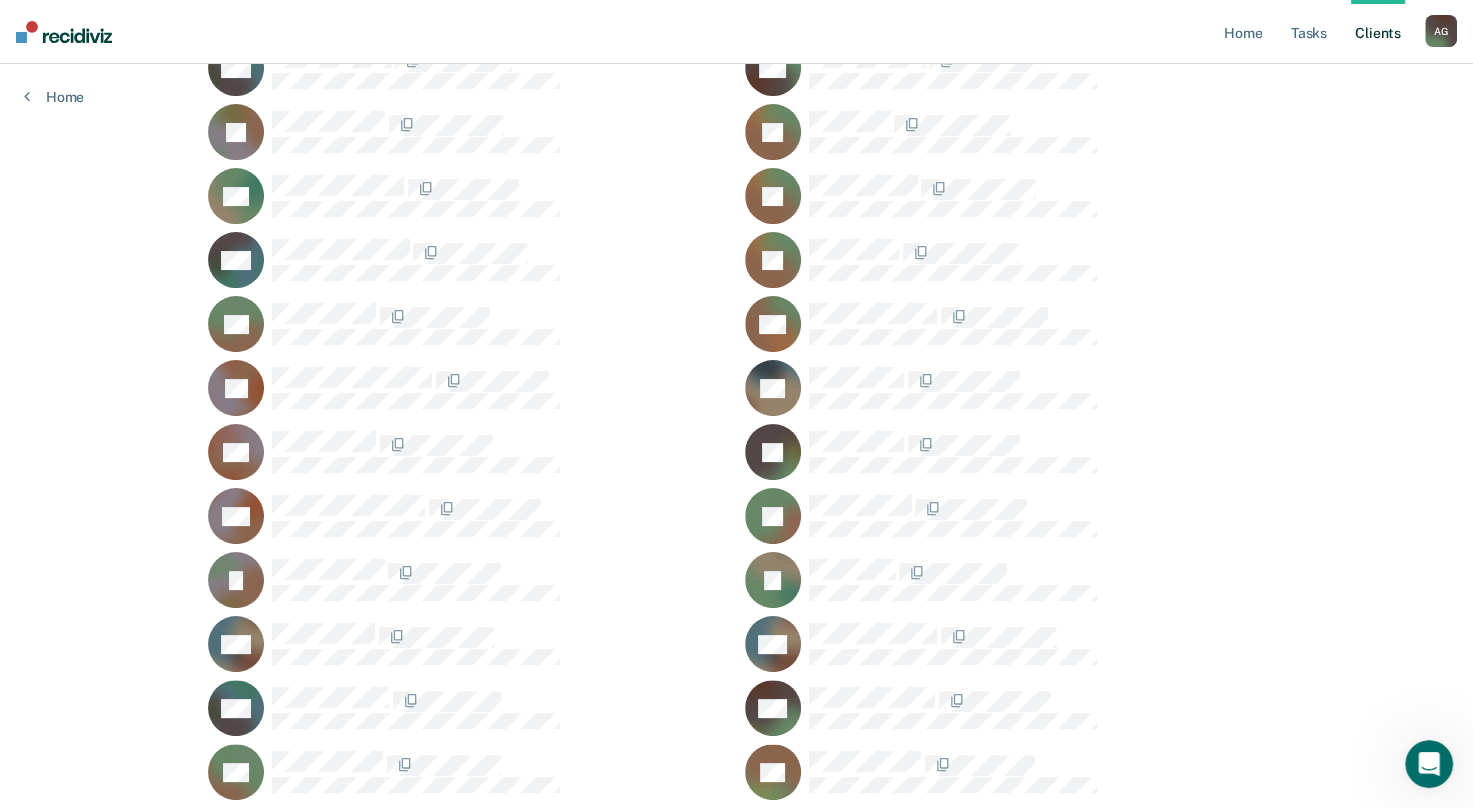click on "AM" at bounding box center [468, 708] 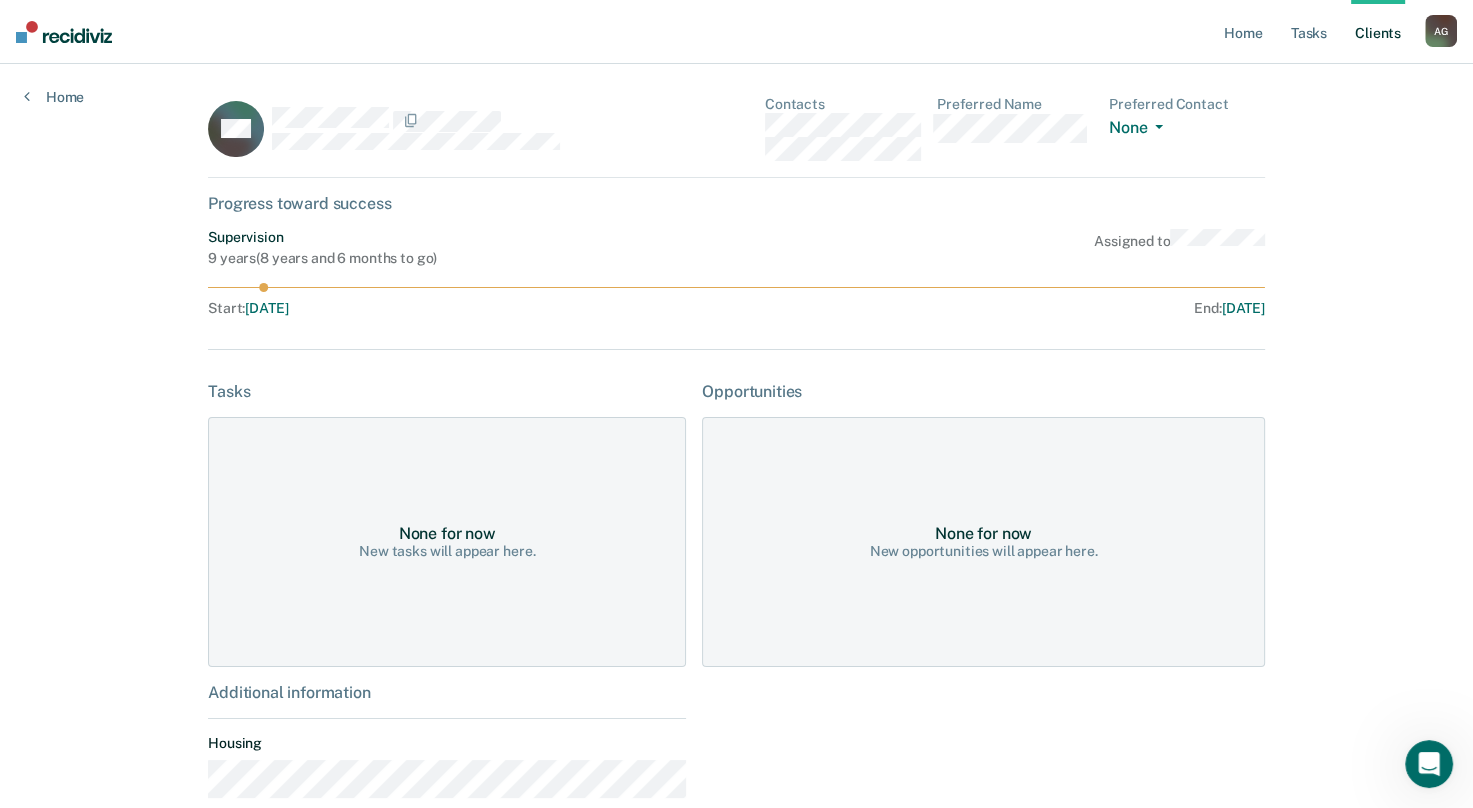scroll, scrollTop: 0, scrollLeft: 0, axis: both 